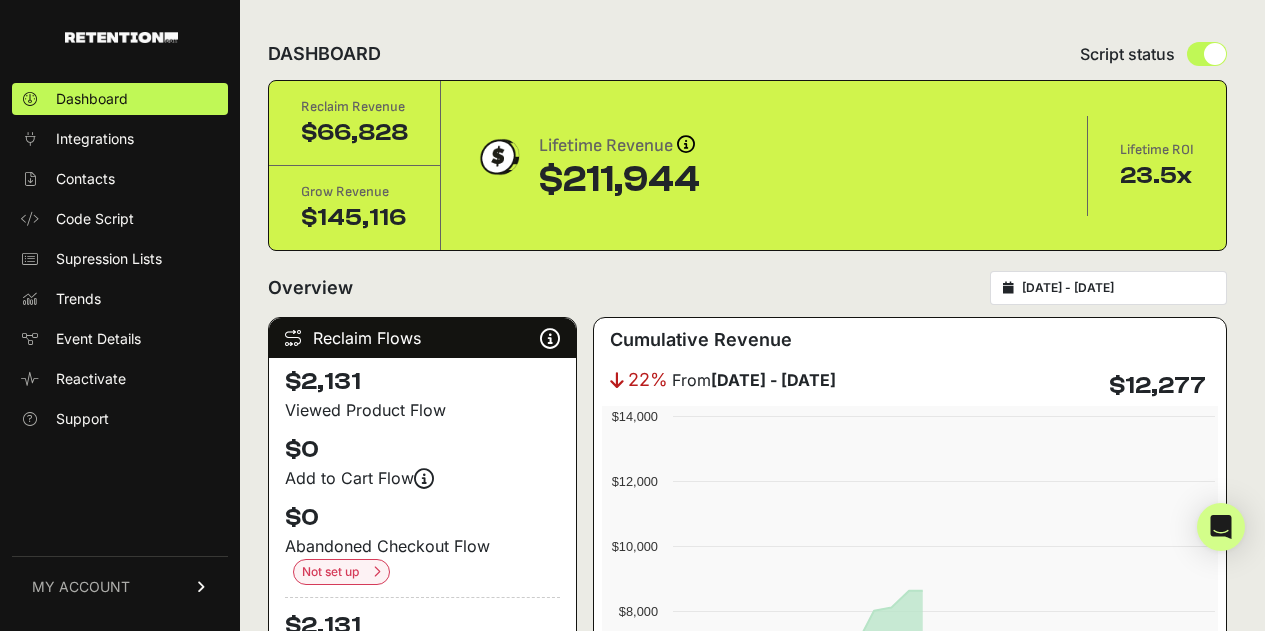 scroll, scrollTop: 0, scrollLeft: 0, axis: both 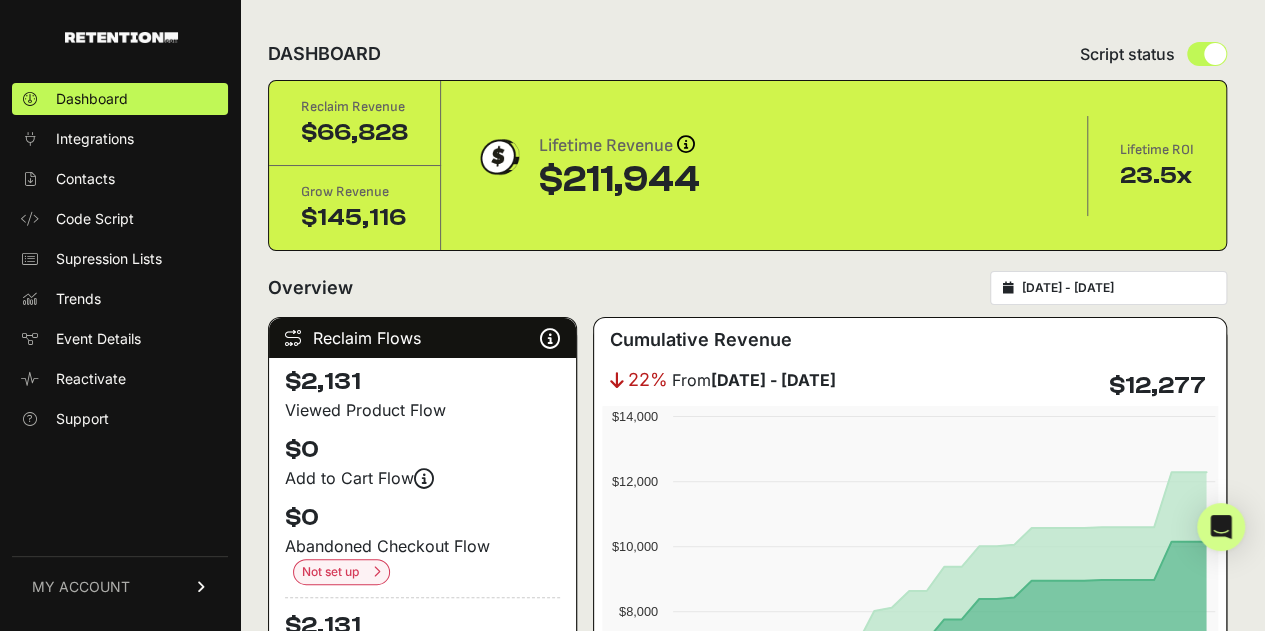 type on "2025-06-08" 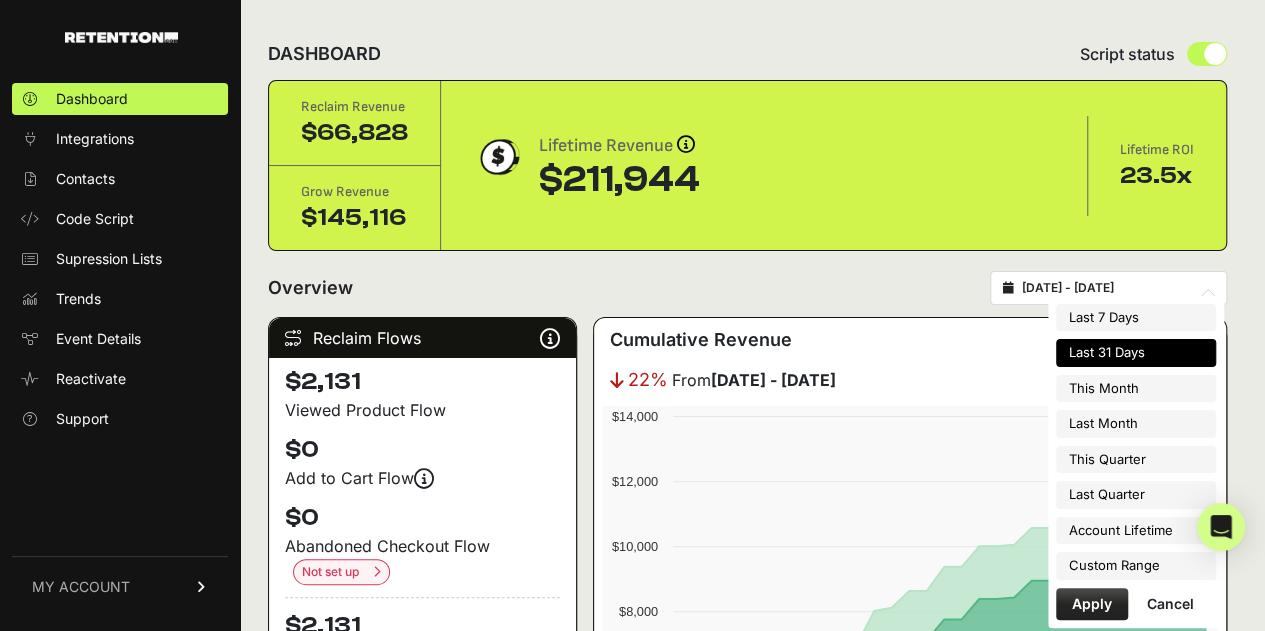click on "2025-06-08 - 2025-07-08" at bounding box center (1118, 288) 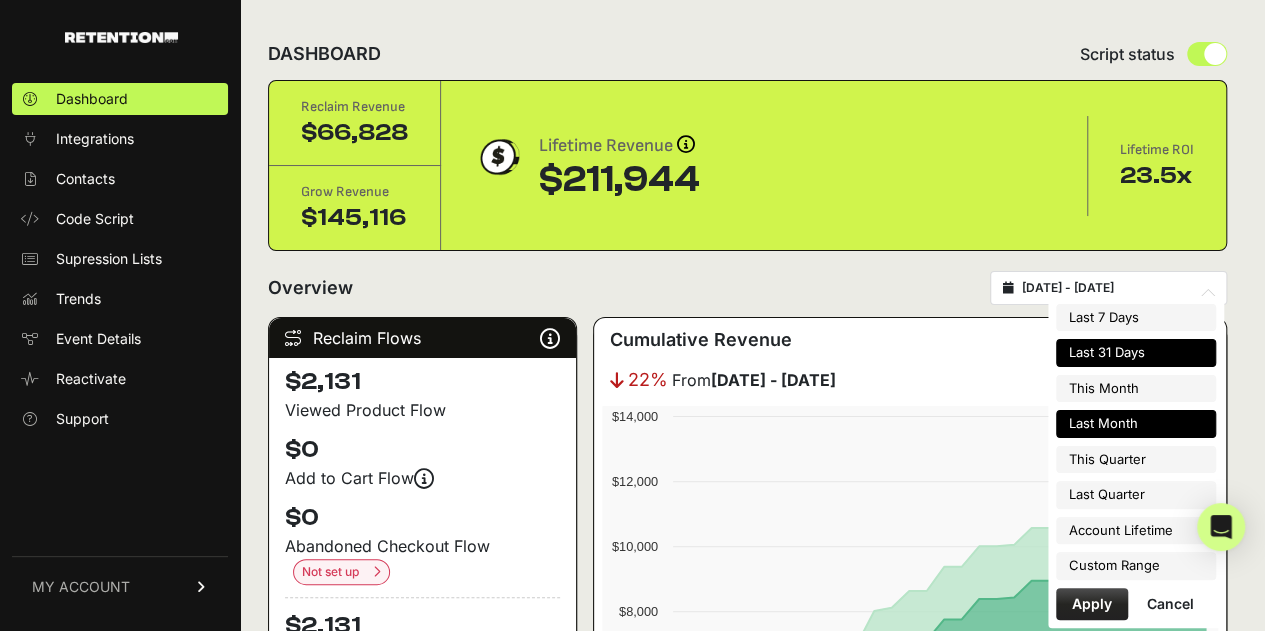 type on "2025-07-01" 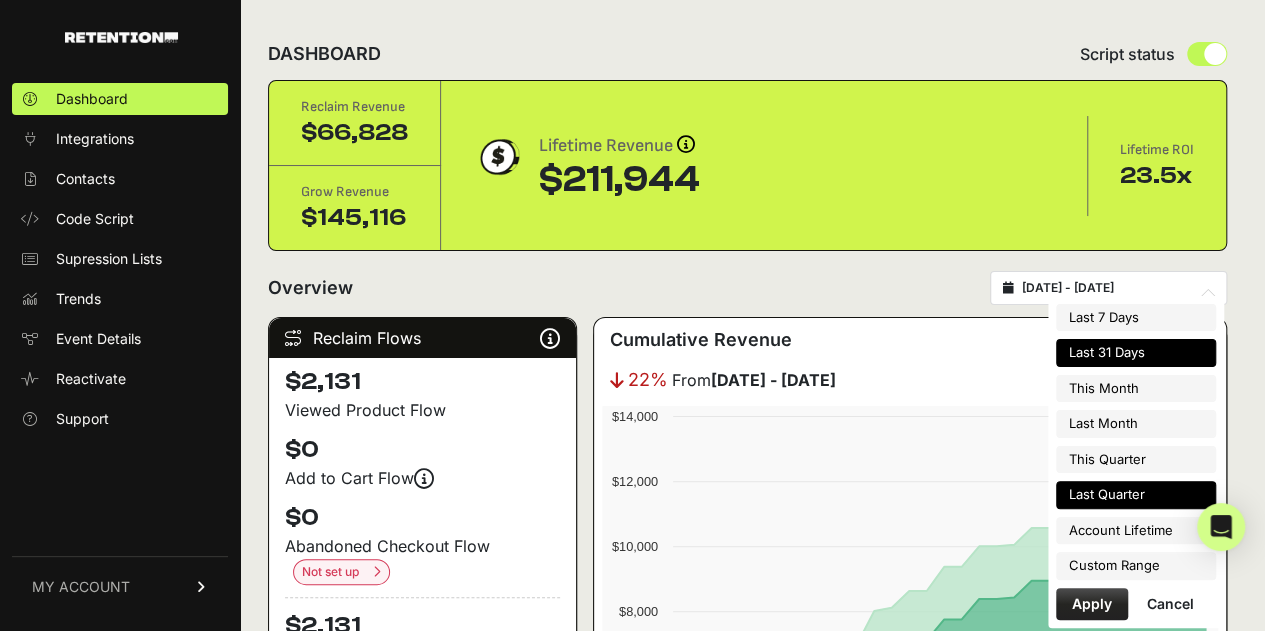 type on "2025-06-08" 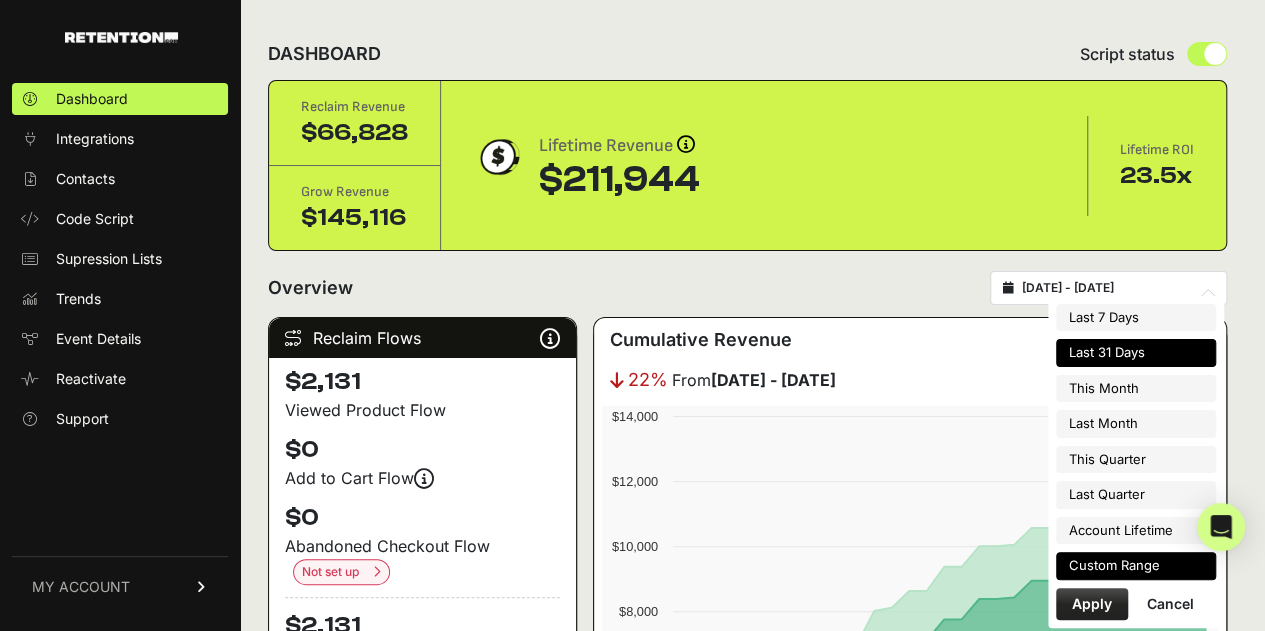 type on "2023-08-03" 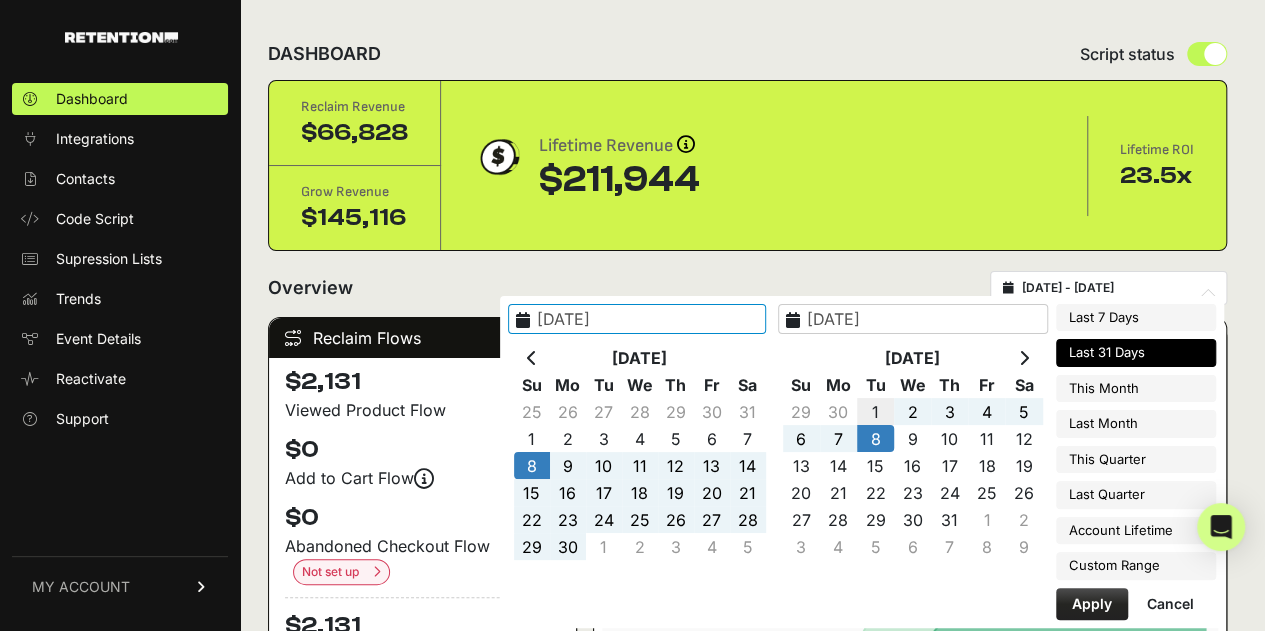 type on "2025-07-01" 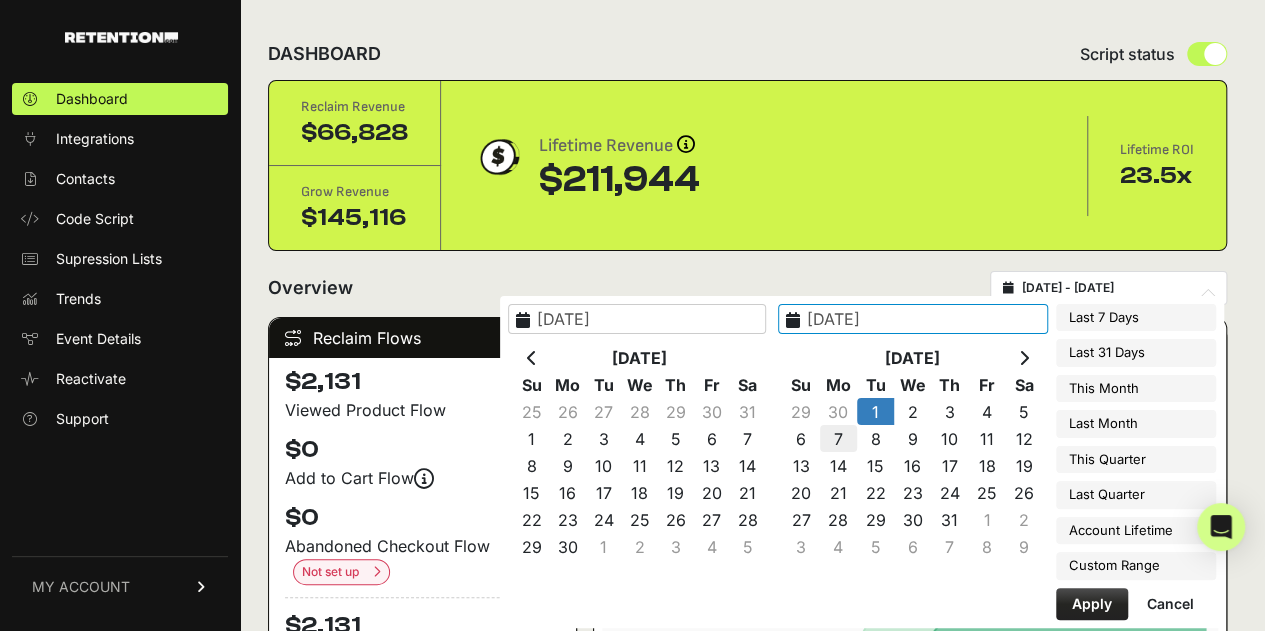 type on "2025-07-07" 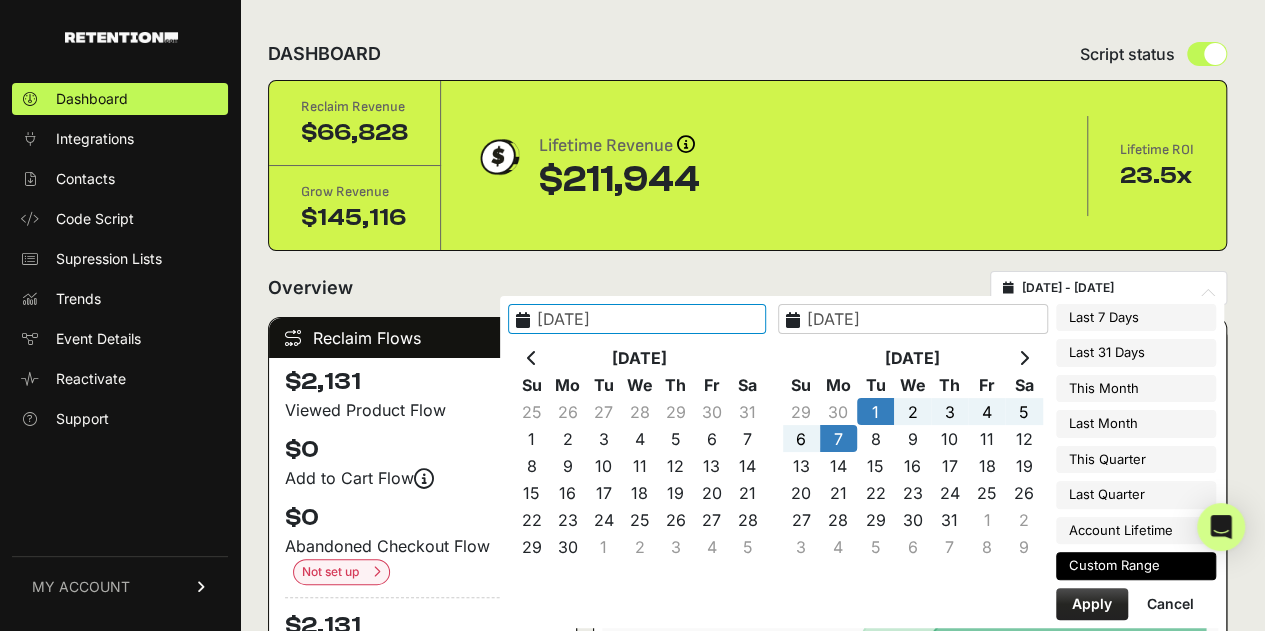 type on "2025-07-01" 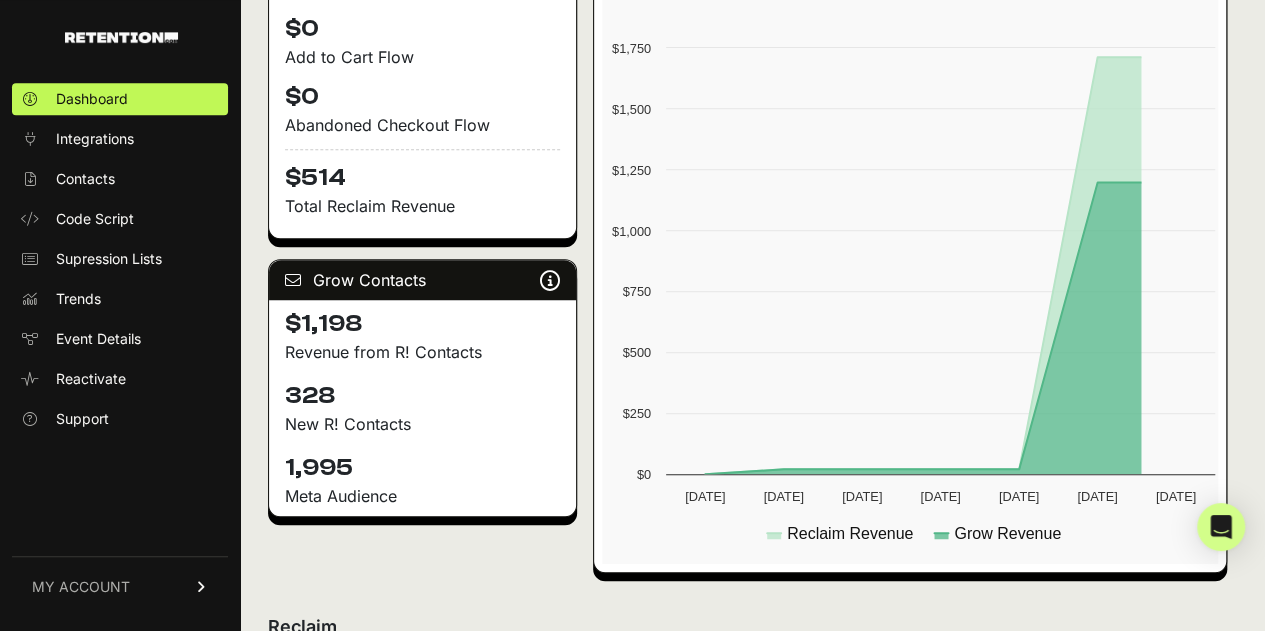 scroll, scrollTop: 445, scrollLeft: 0, axis: vertical 